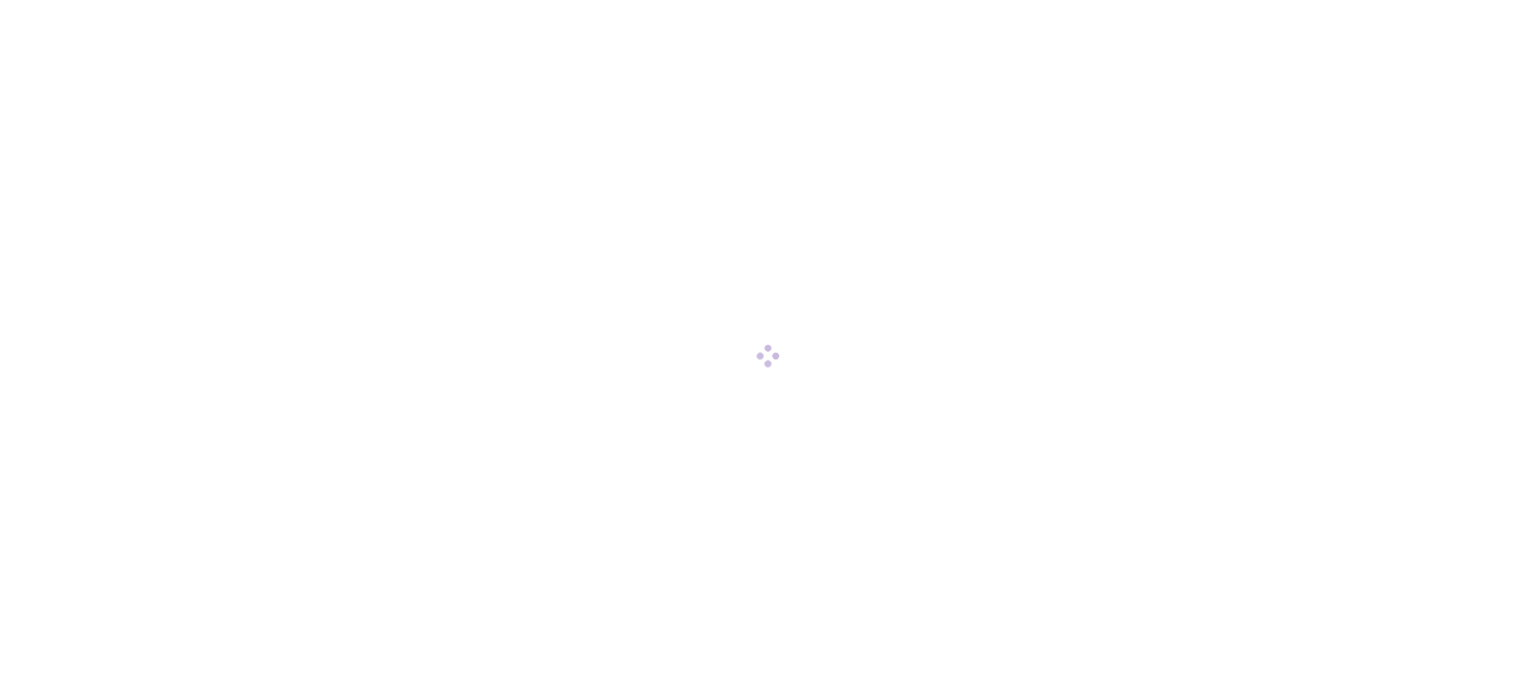 scroll, scrollTop: 0, scrollLeft: 0, axis: both 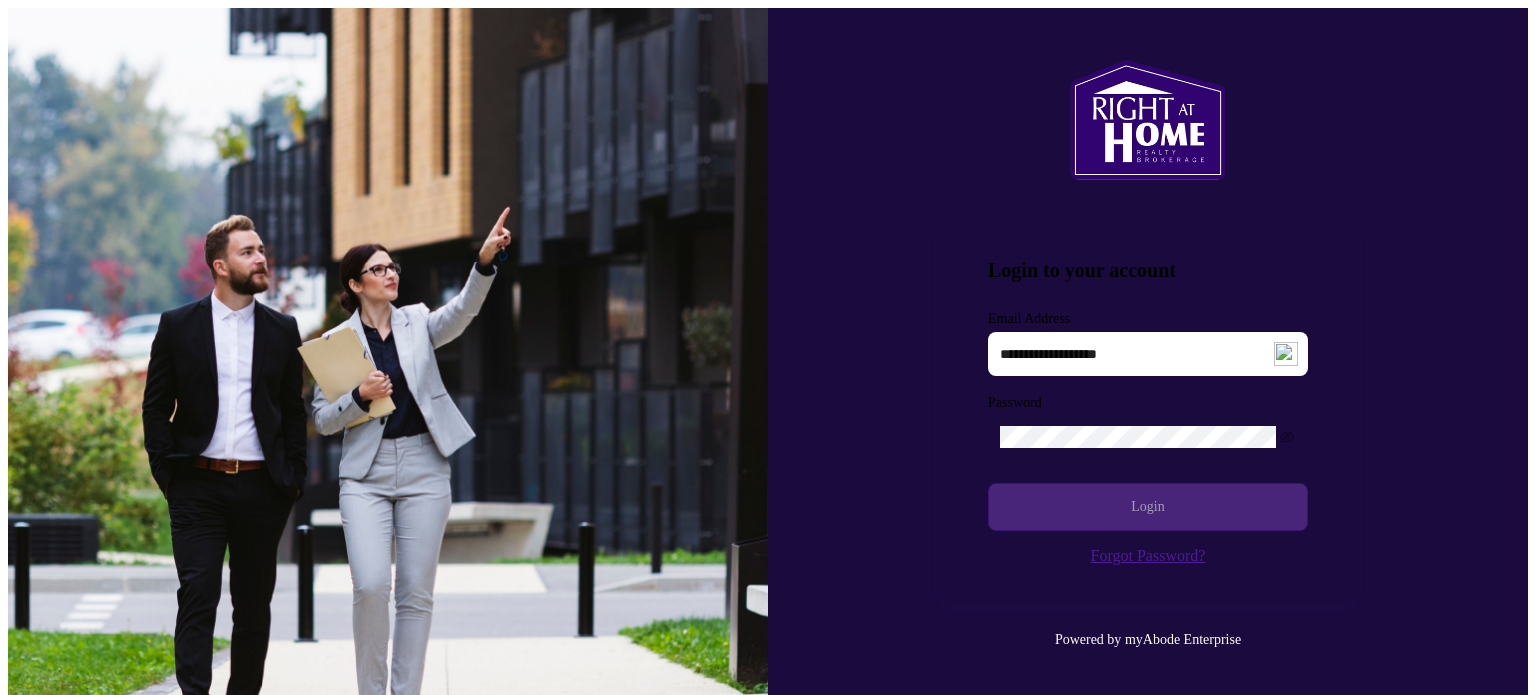 type on "**********" 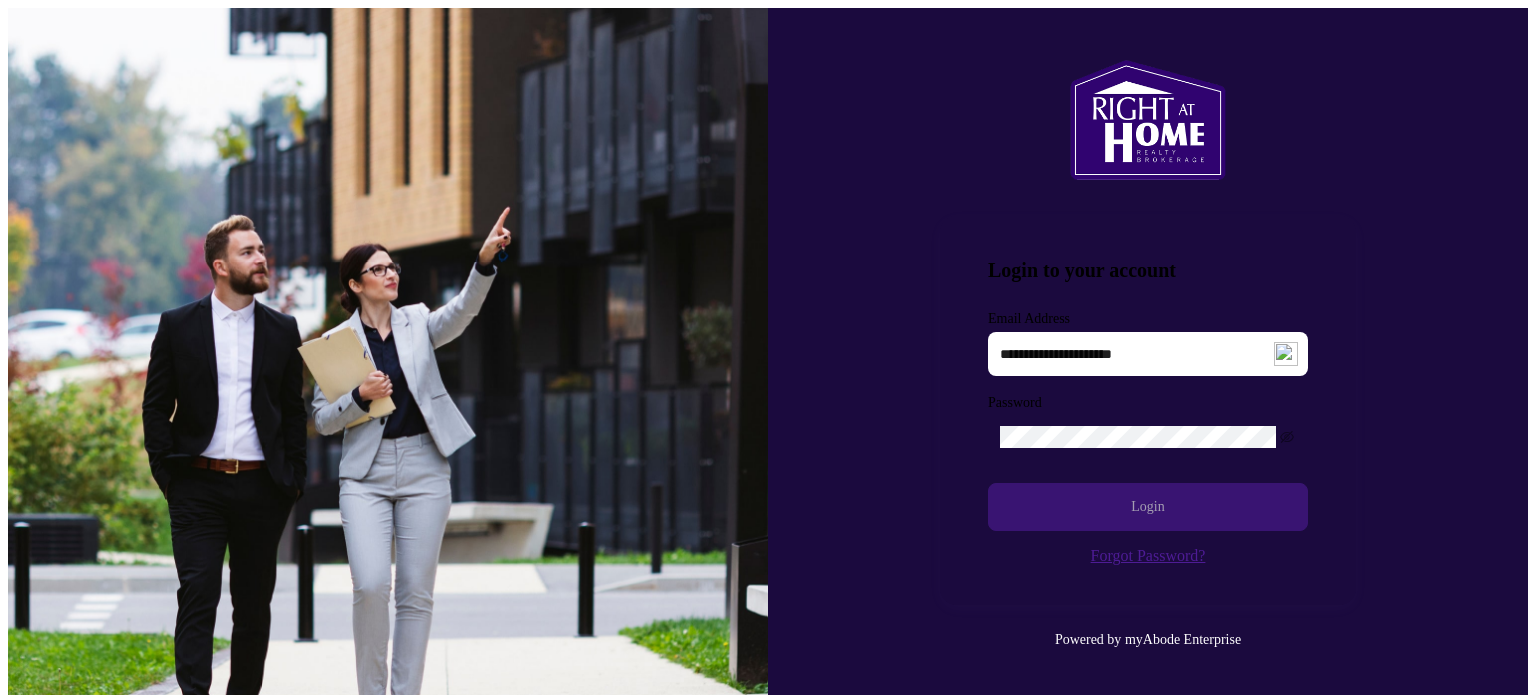 click on "Login" at bounding box center [1147, 507] 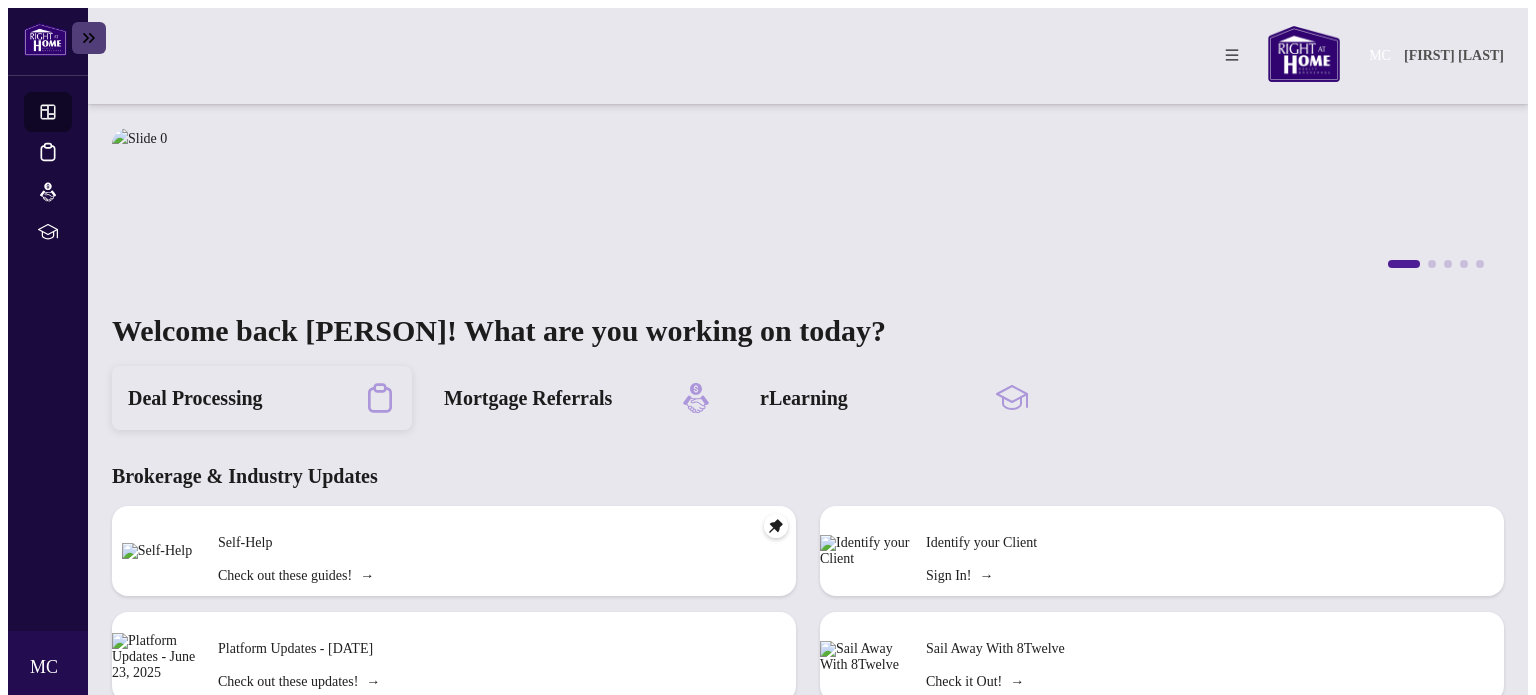 click on "Deal Processing" at bounding box center [195, 398] 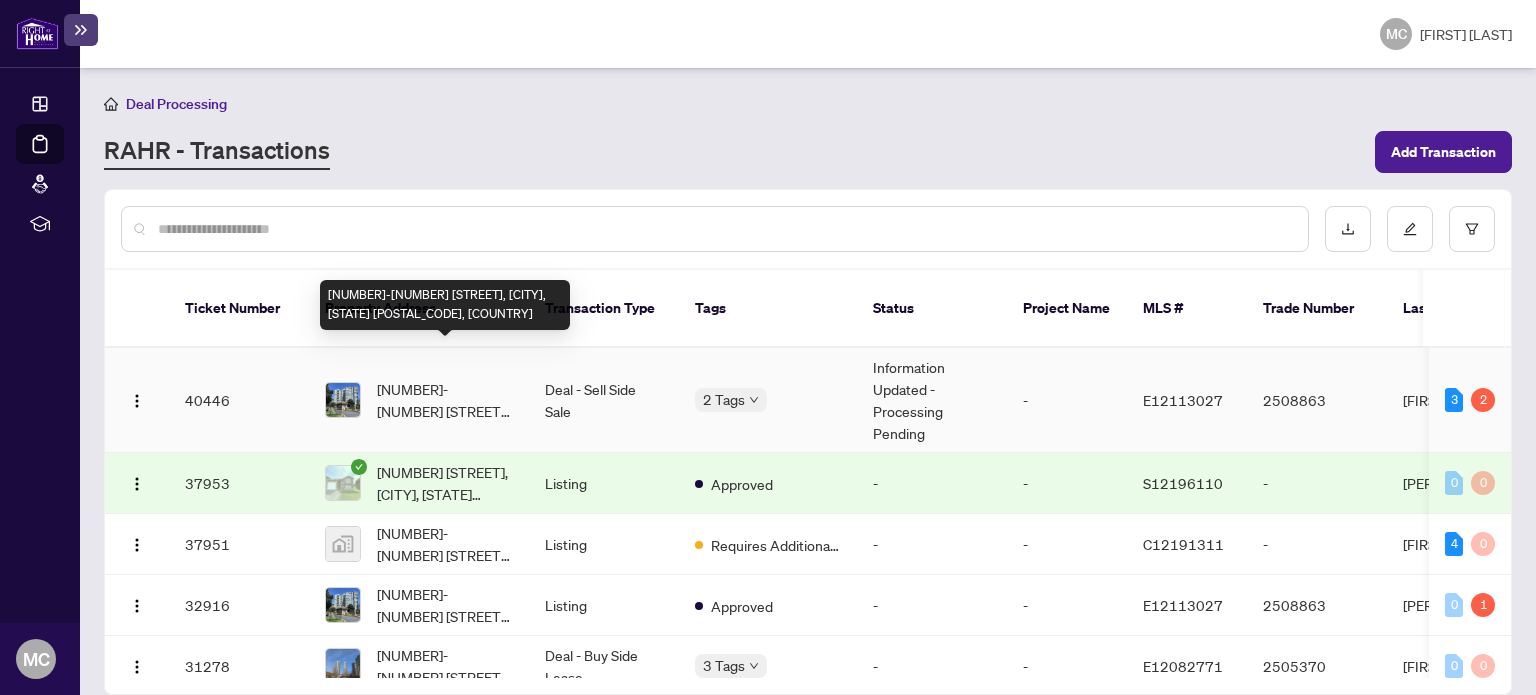 click on "[NUMBER]-[NUMBER] [STREET], [CITY], [STATE] [POSTAL_CODE], [COUNTRY]" at bounding box center [445, 400] 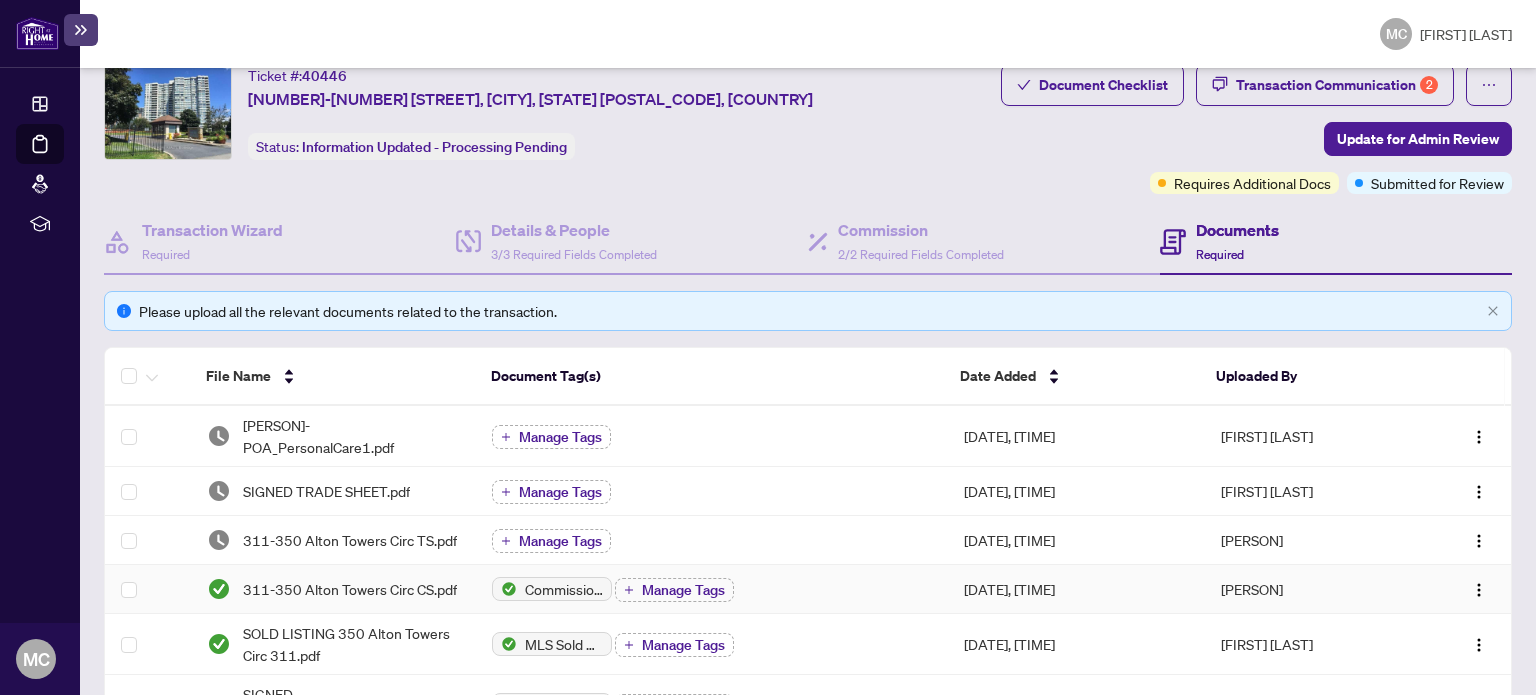 scroll, scrollTop: 100, scrollLeft: 0, axis: vertical 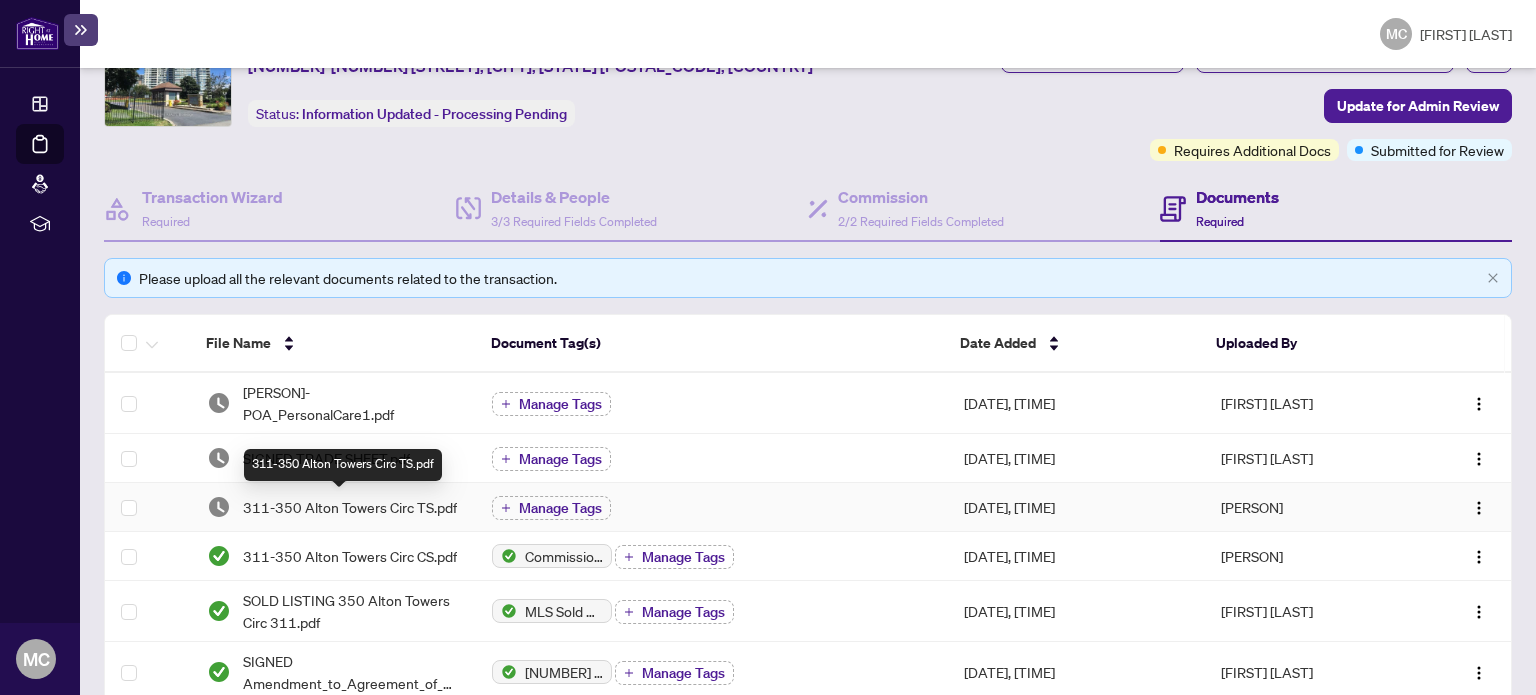 click on "311-350 Alton Towers Circ TS.pdf" at bounding box center [350, 507] 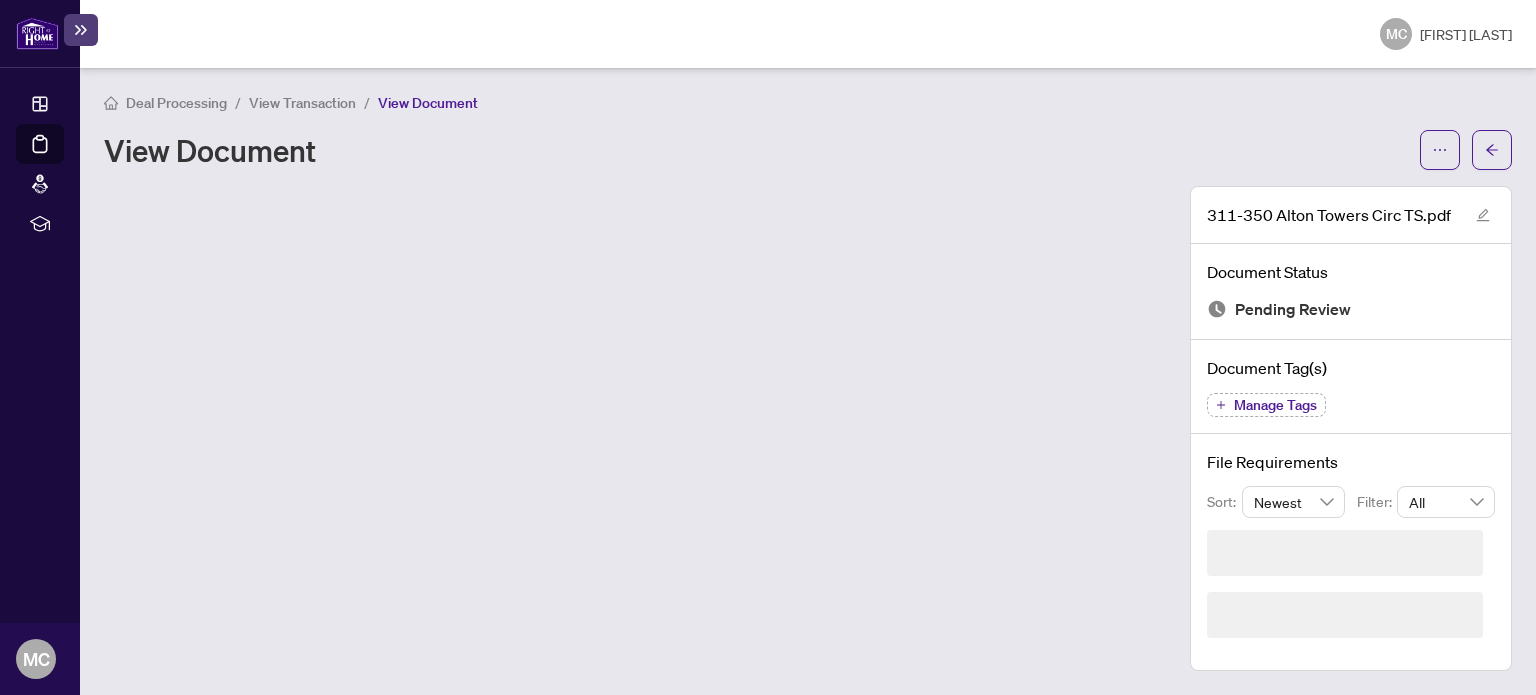 scroll, scrollTop: 0, scrollLeft: 0, axis: both 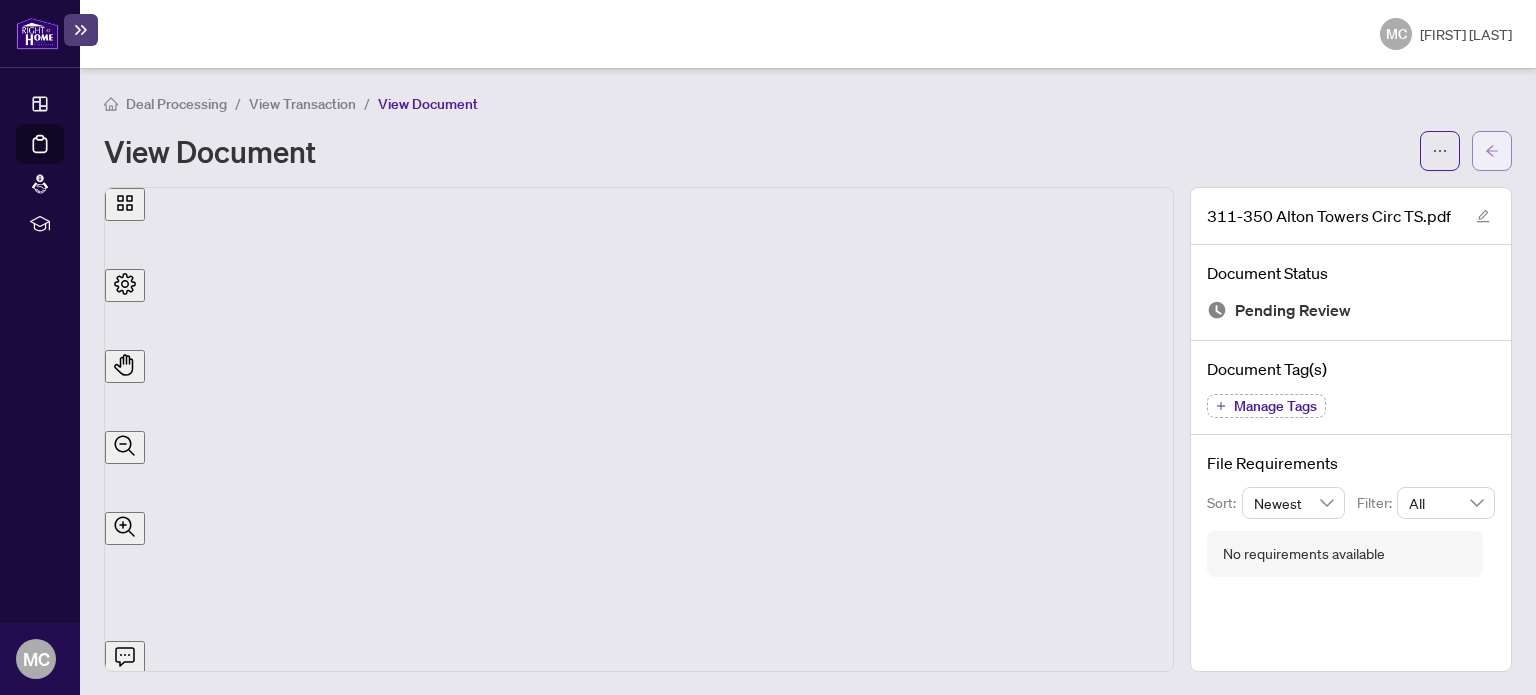 click at bounding box center (1492, 151) 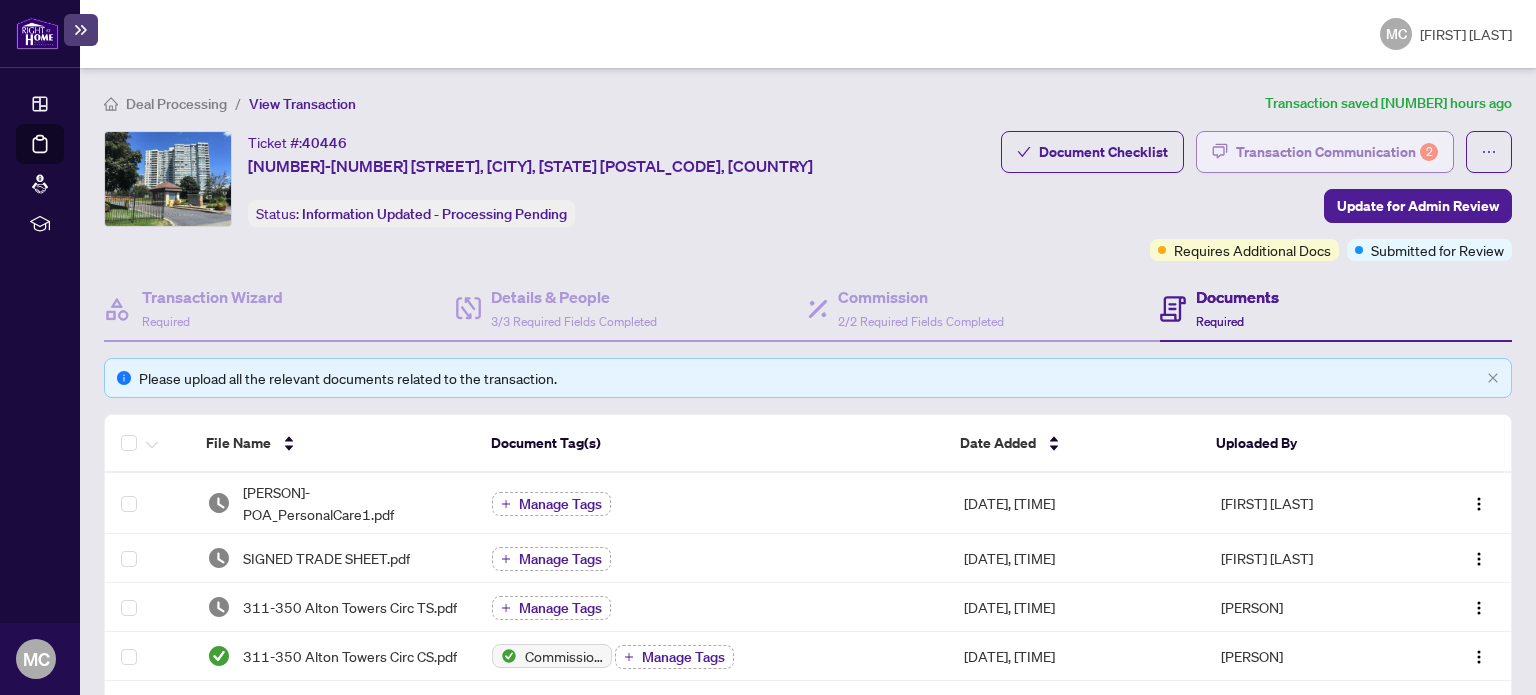 click on "Transaction Communication 2" at bounding box center (1337, 152) 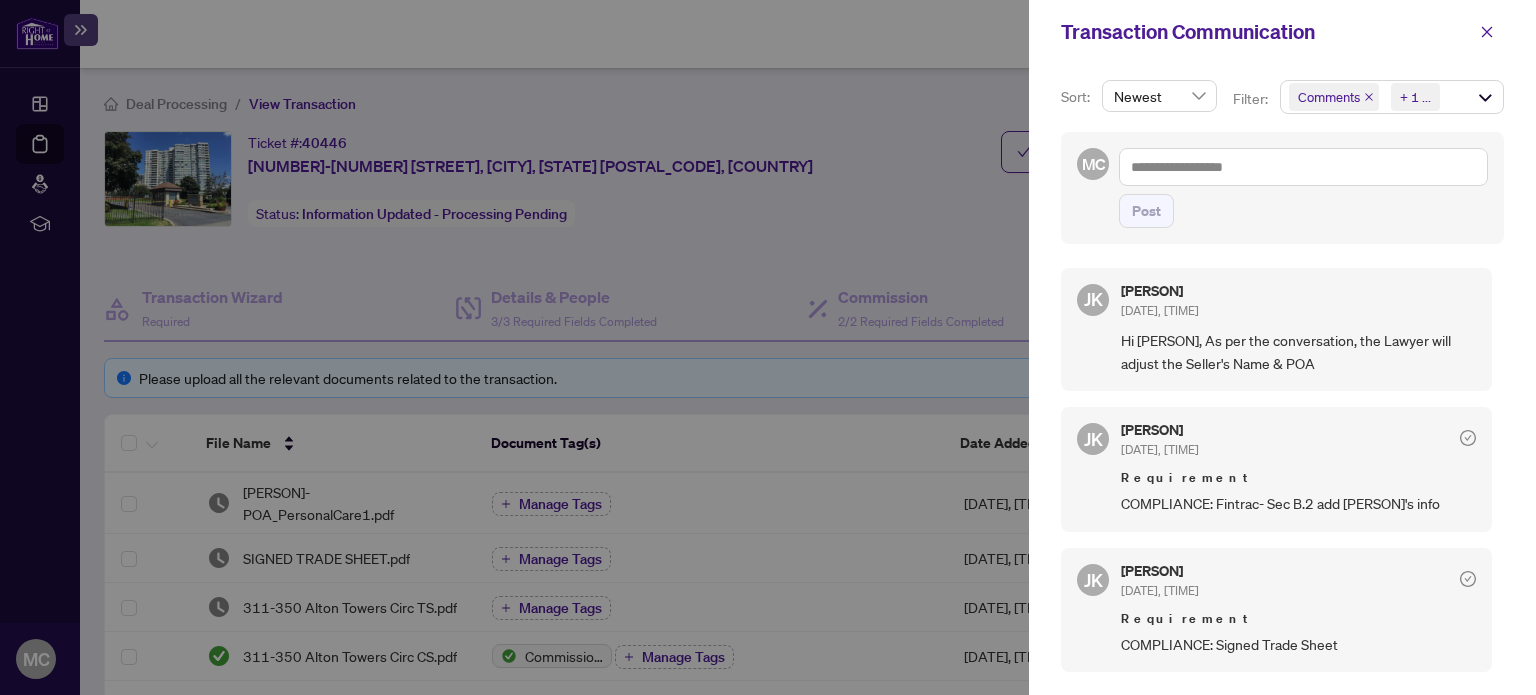 click on "[PERSON] [DATE], [TIME]" at bounding box center [1298, 302] 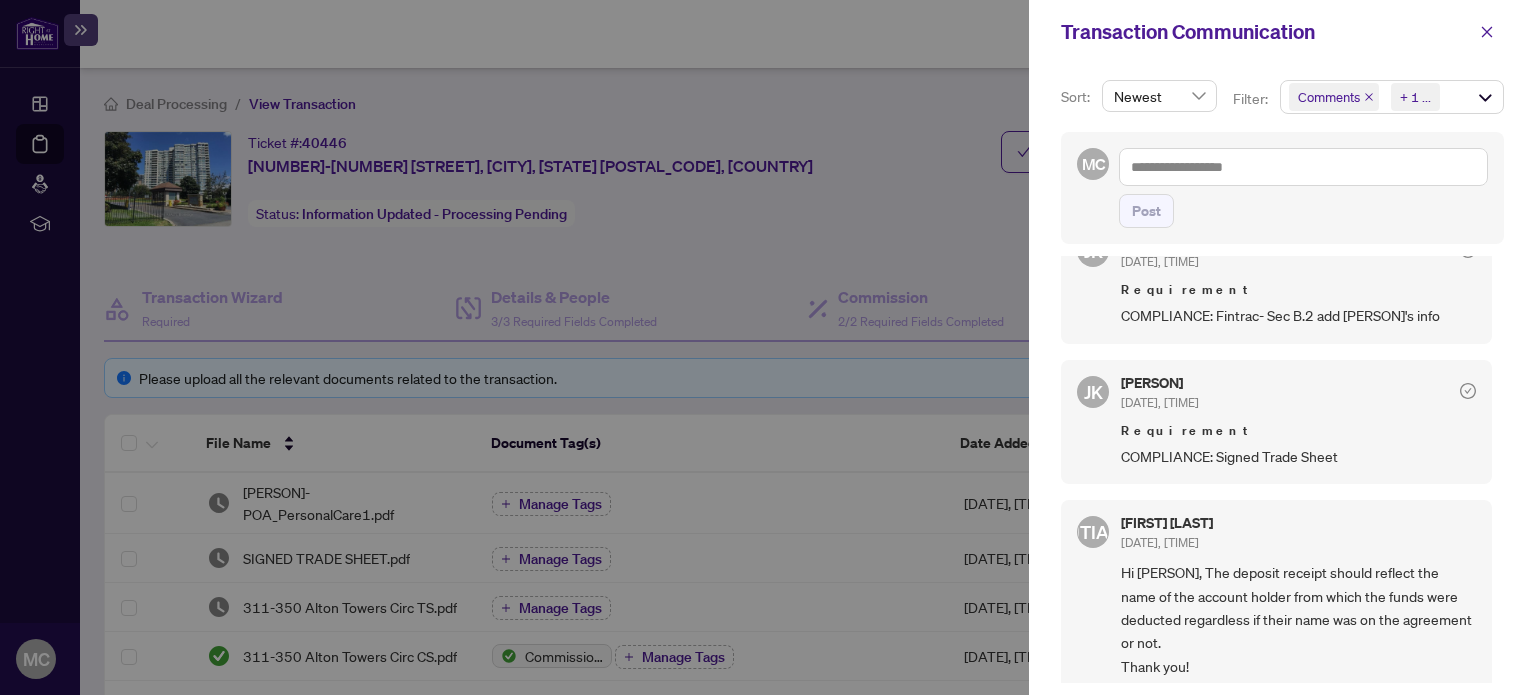 scroll, scrollTop: 200, scrollLeft: 0, axis: vertical 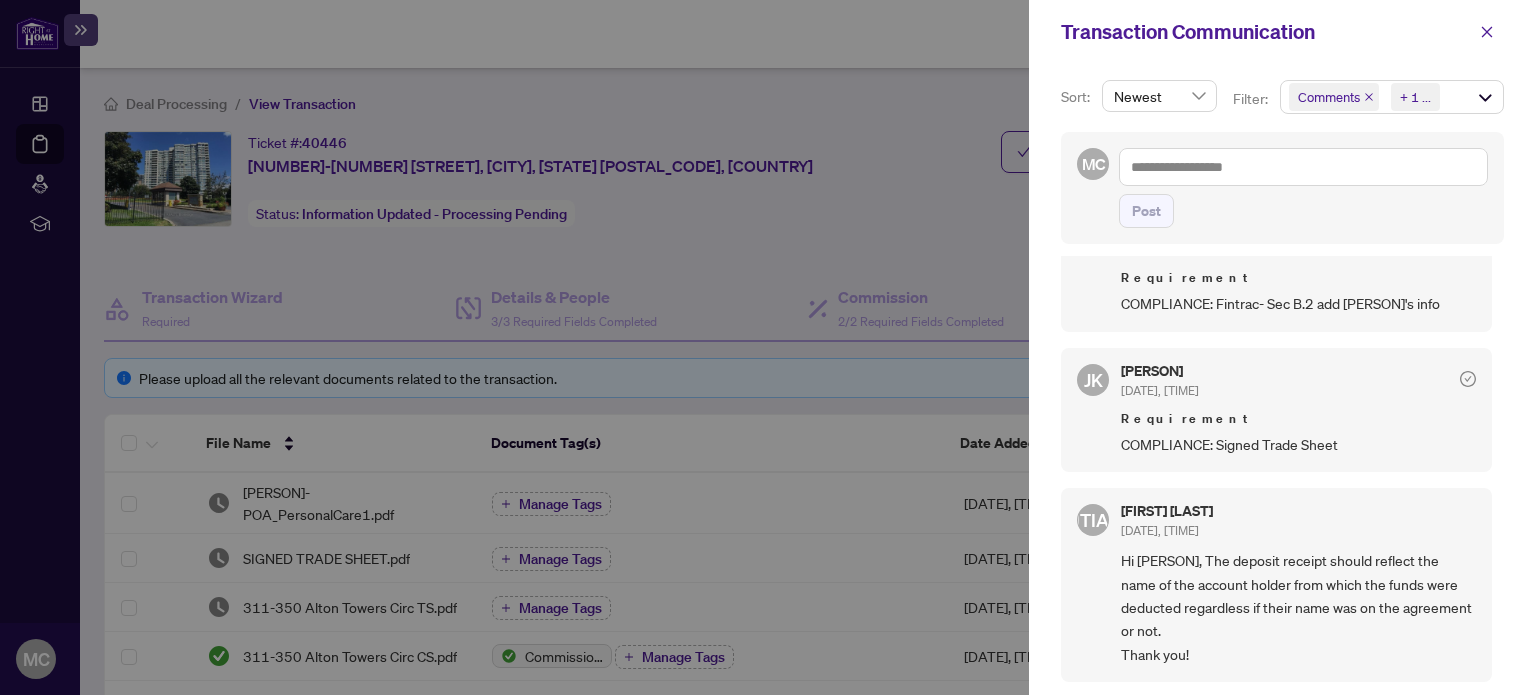 click on "[PERSON] [DATE], [TIME]" at bounding box center [1160, 241] 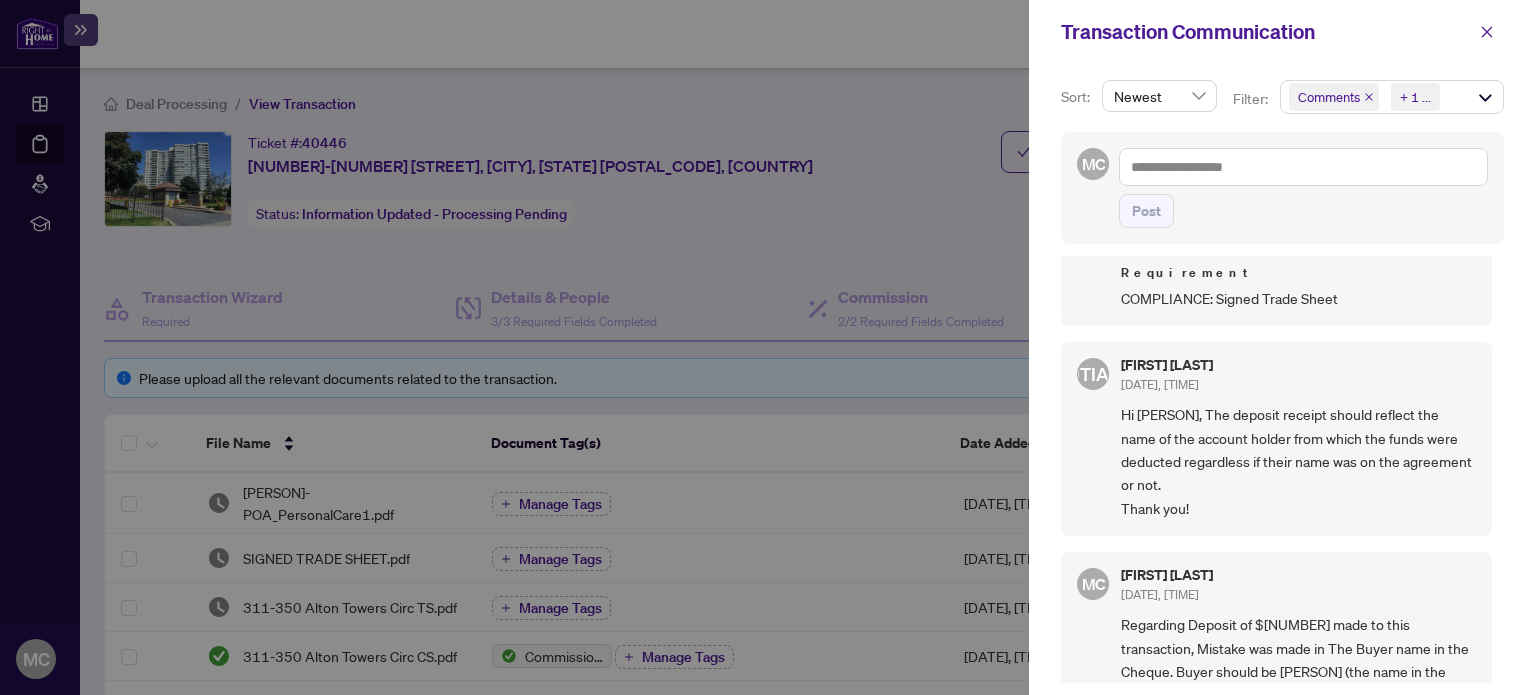 scroll, scrollTop: 400, scrollLeft: 0, axis: vertical 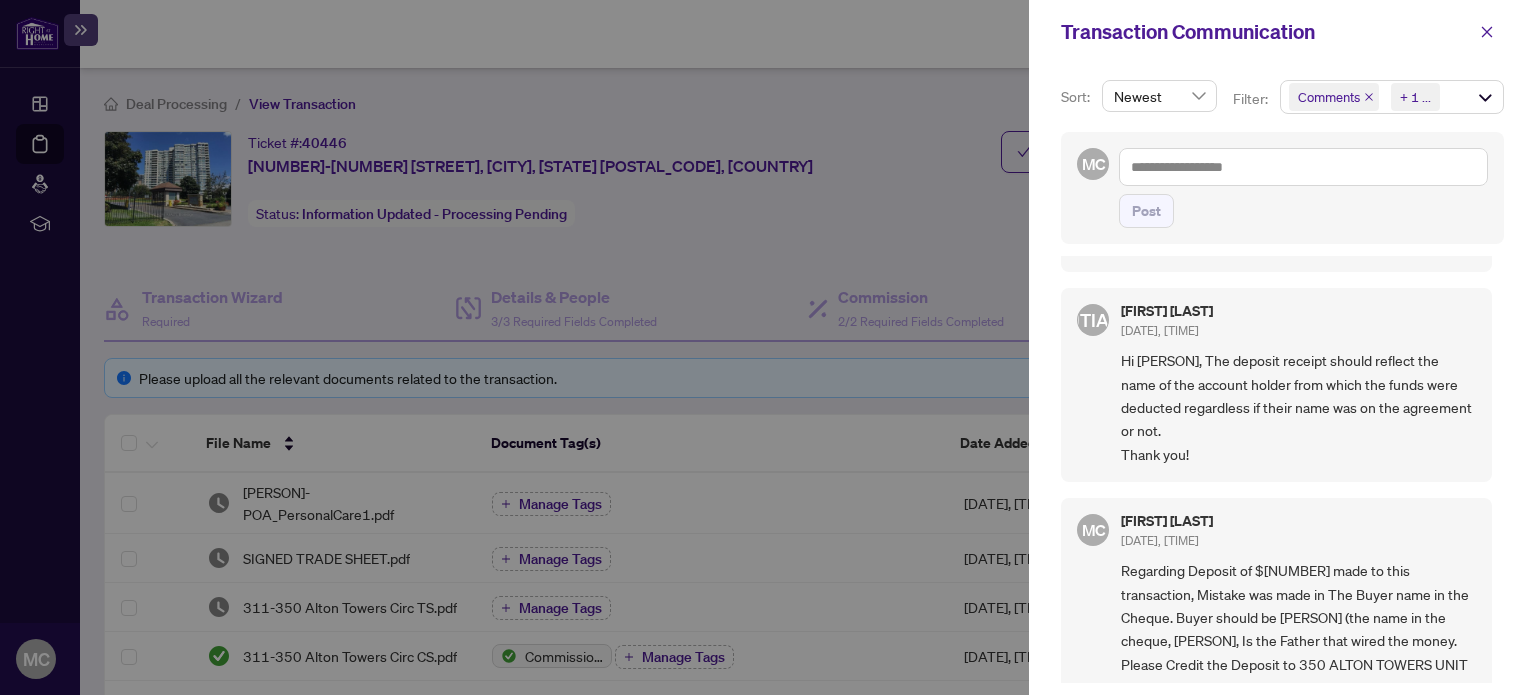 click on "Hi [PERSON], The deposit receipt should reflect the name of the account holder from which the funds were deducted regardless if their name was on the agreement or not.
Thank you!" at bounding box center [1298, 407] 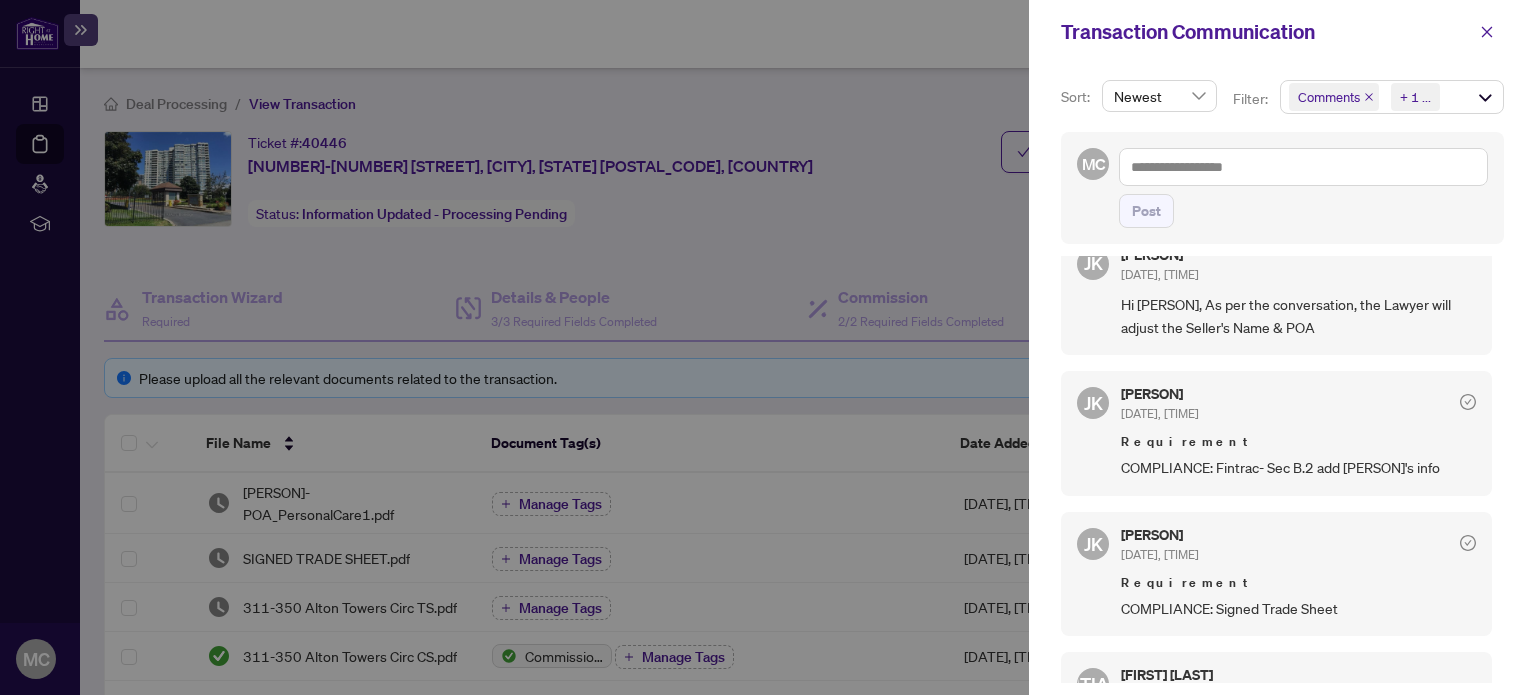 scroll, scrollTop: 0, scrollLeft: 0, axis: both 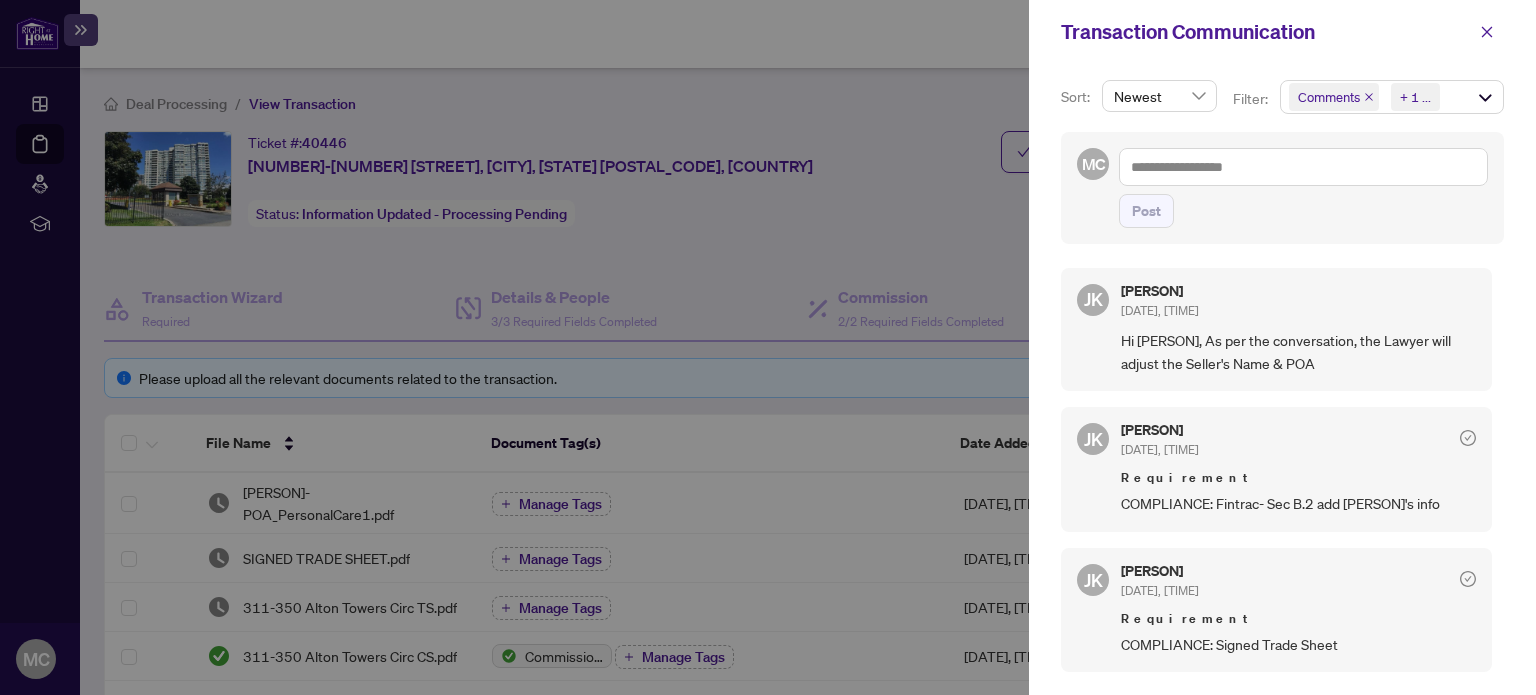 click on "Comments Requirements + 1 ..." at bounding box center [1392, 97] 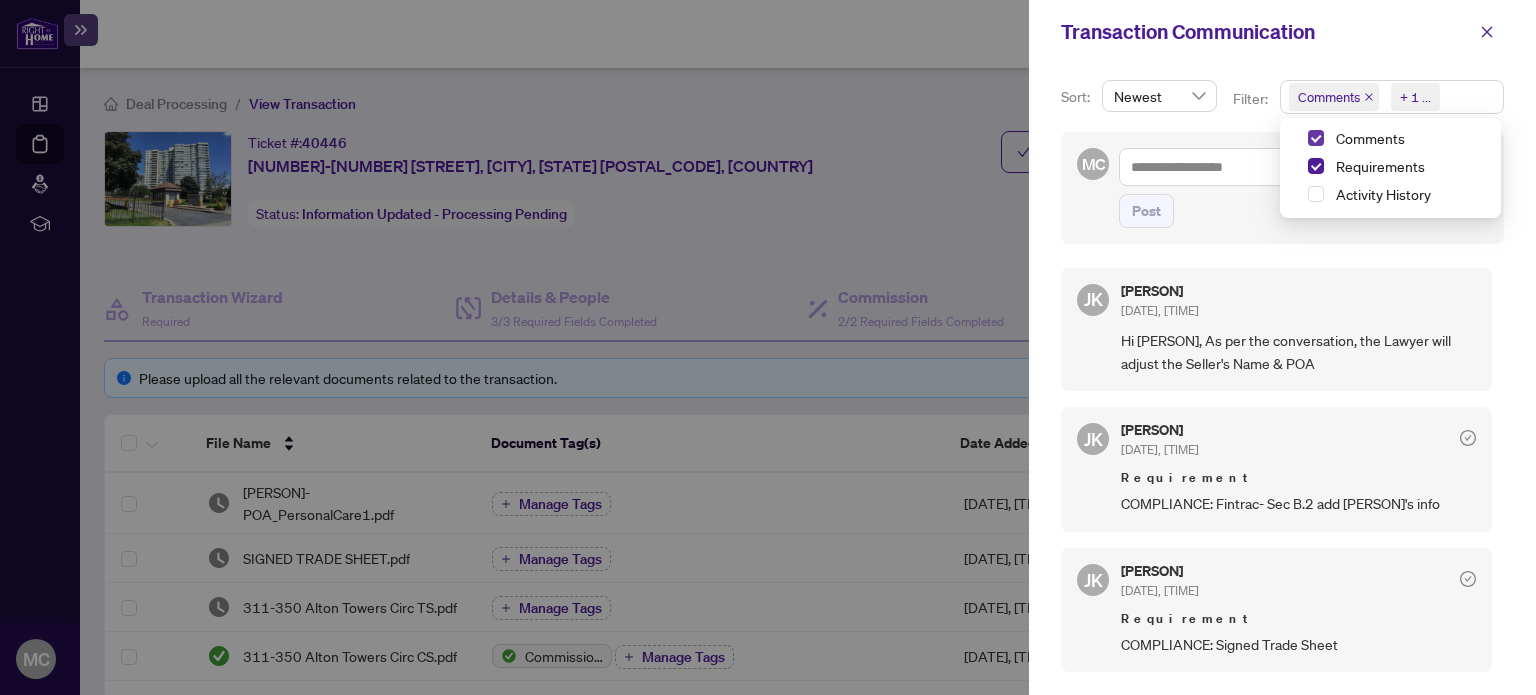 click at bounding box center (1316, 138) 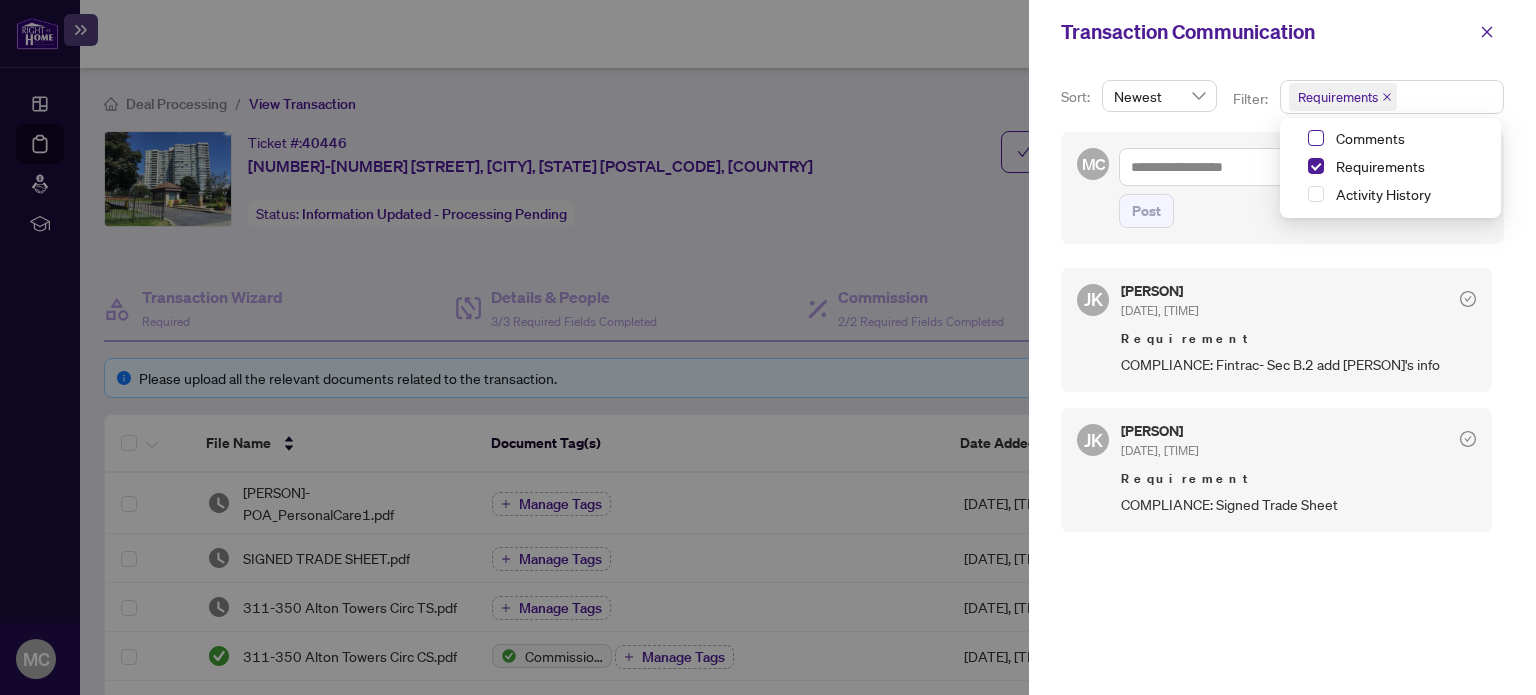 click at bounding box center (1316, 138) 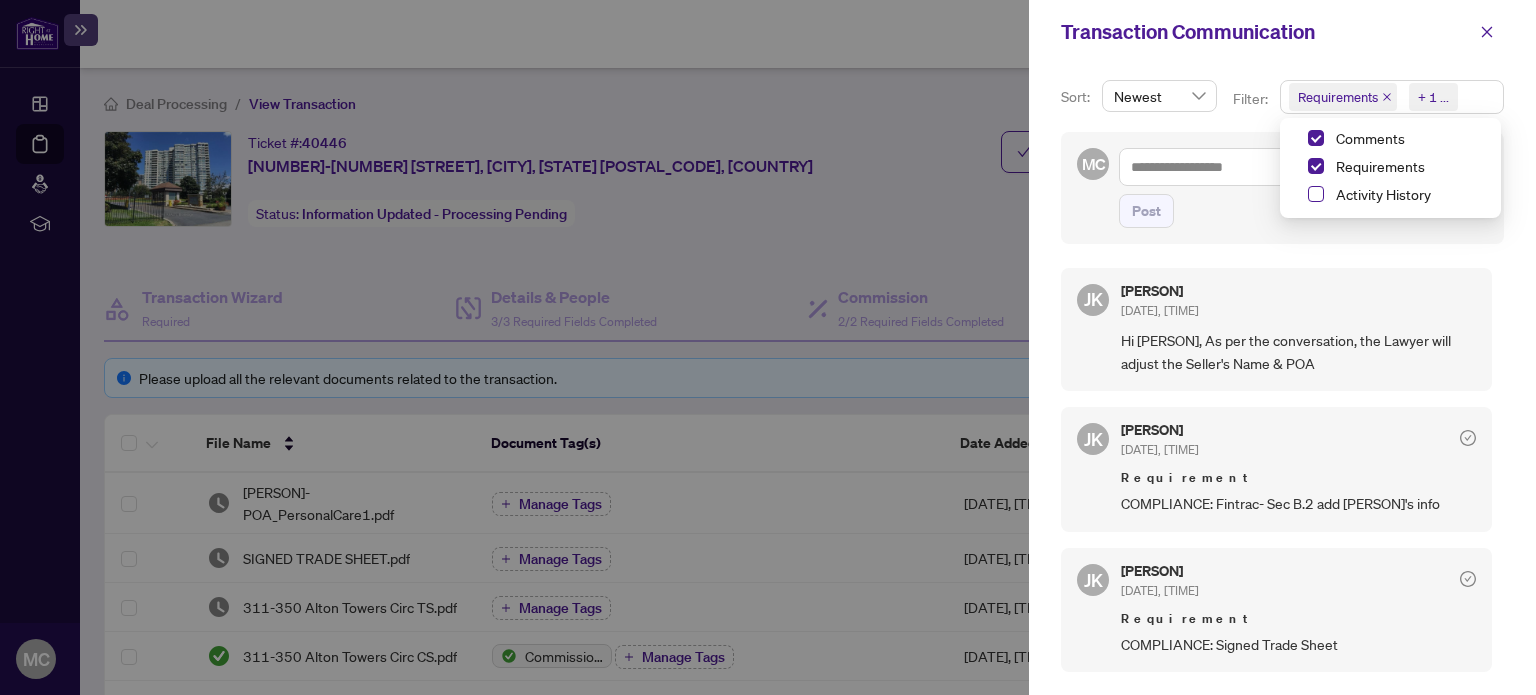 click at bounding box center (1316, 194) 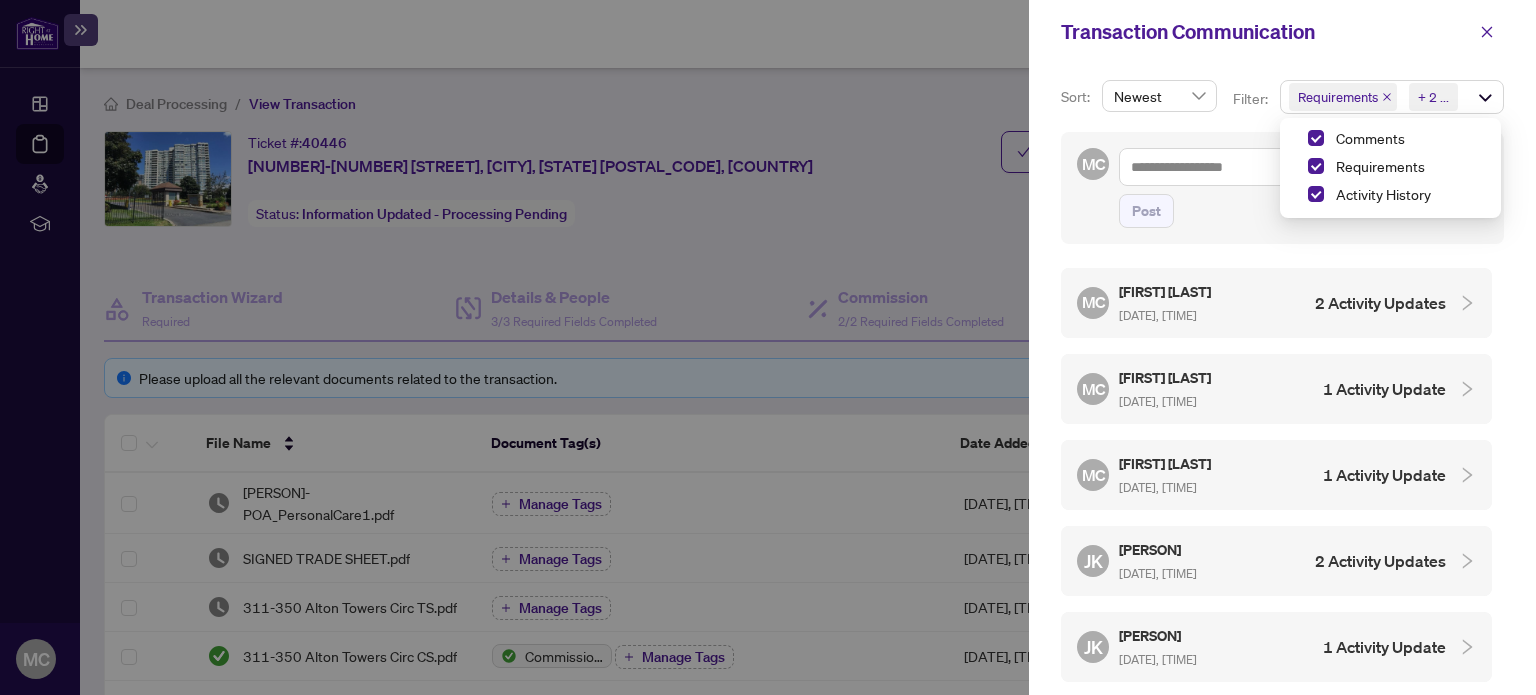 click on "Sort: Newest Filter: Requirements Comments Activity History + 2 ... Comments Requirements Activity History MC Post MC [PERSON] [DATE], [TIME] 2 Activity Updates MC [PERSON] [DATE], [TIME] 1 Activity Update MC [PERSON] [DATE], [TIME] 1 Activity Update JK [PERSON] [DATE], [TIME] 2 Activity Updates JK [PERSON] [DATE], [TIME] 1 Activity Update JK [PERSON] [DATE], [TIME] 1 Activity Update JK [PERSON] [DATE], [TIME] 2 Activity Updates JK [PERSON] [DATE], [TIME] Hi [PERSON], As per the conversation, the Lawyer will adjust the Seller's Name & POA JK [PERSON] [DATE], [TIME] 1 Activity Update JK [PERSON] [DATE], [TIME] Requirement COMPLIANCE: Fintrac- Sec B.2 add [PERSON]'s info JK [PERSON] [DATE], [TIME] 1 Activity Update JK [PERSON] [DATE], [TIME] Requirement COMPLIANCE: Signed Trade Sheet JK [PERSON] [DATE], [TIME] JK JK" at bounding box center [1282, 379] 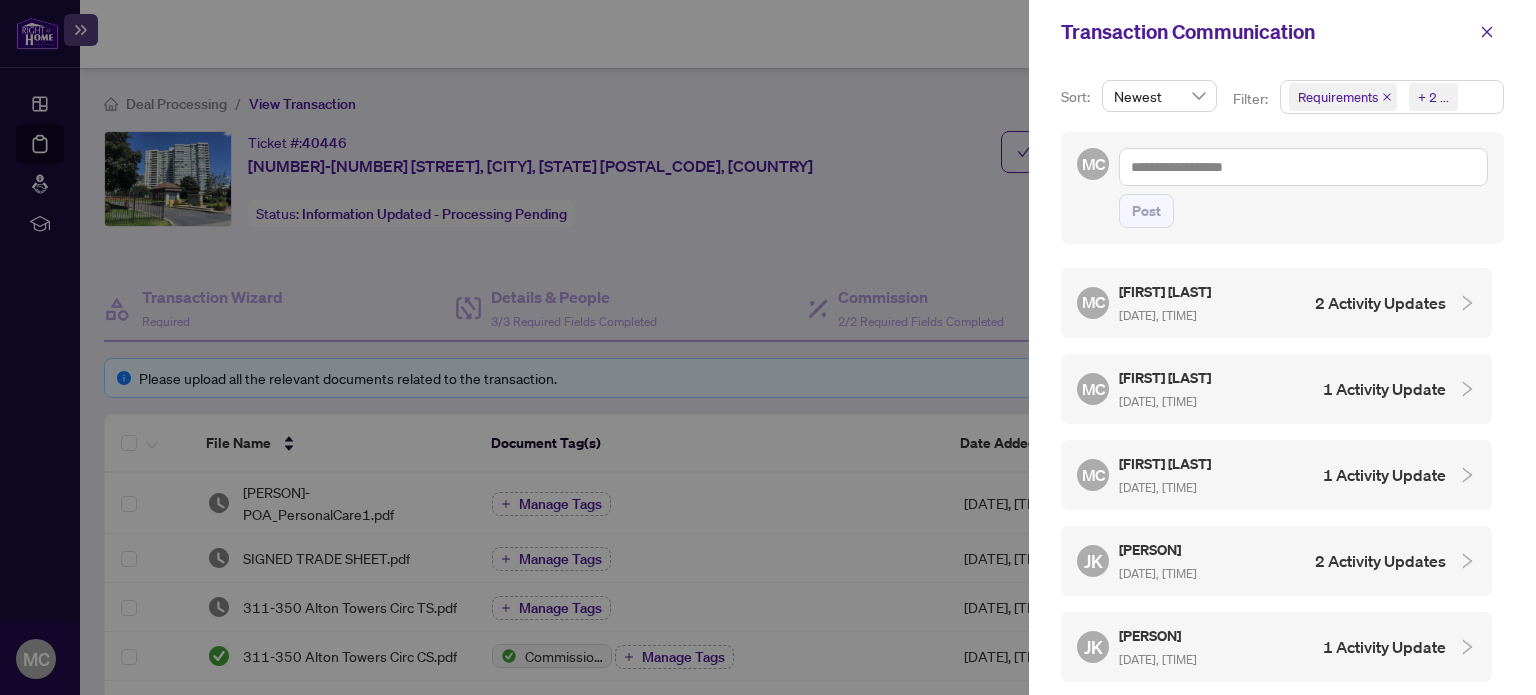 click on "Requirements" at bounding box center [1338, 97] 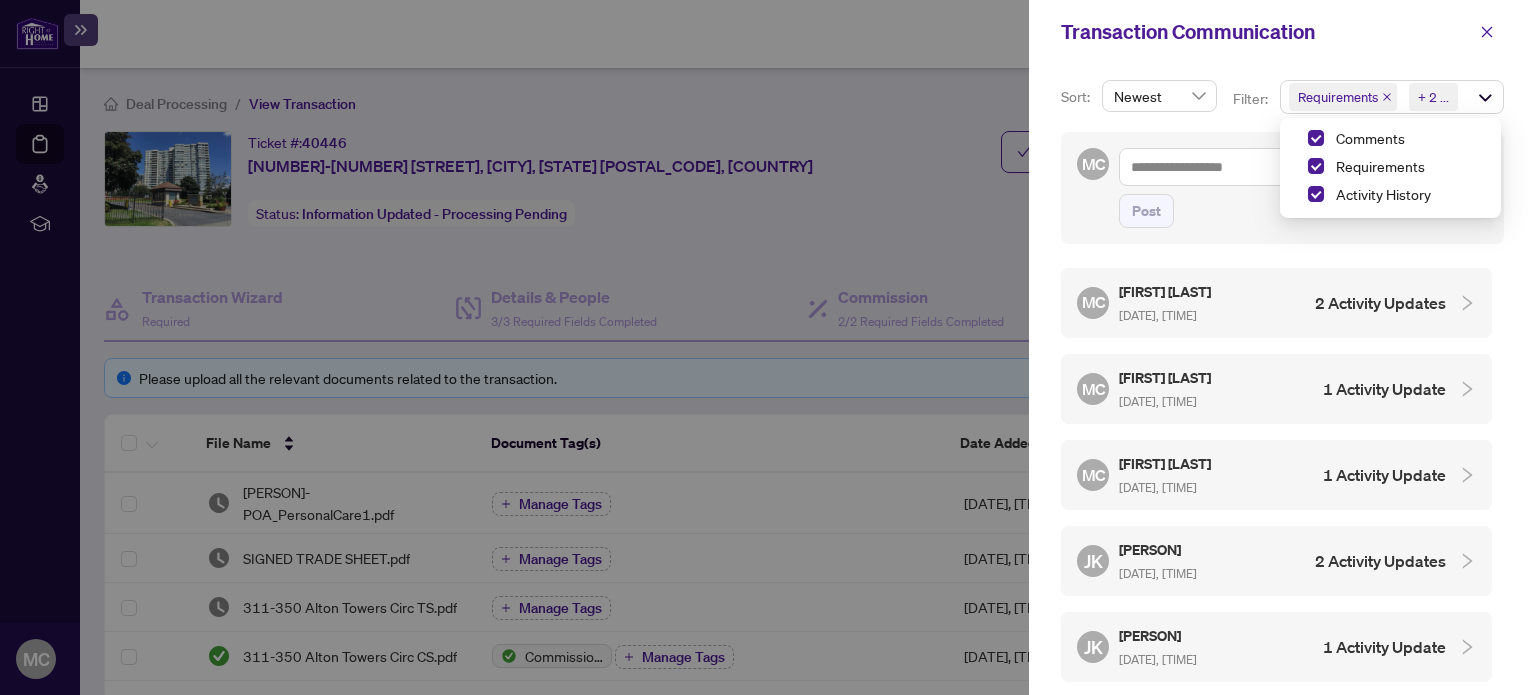 click on "Transaction Communication" at bounding box center (1282, 32) 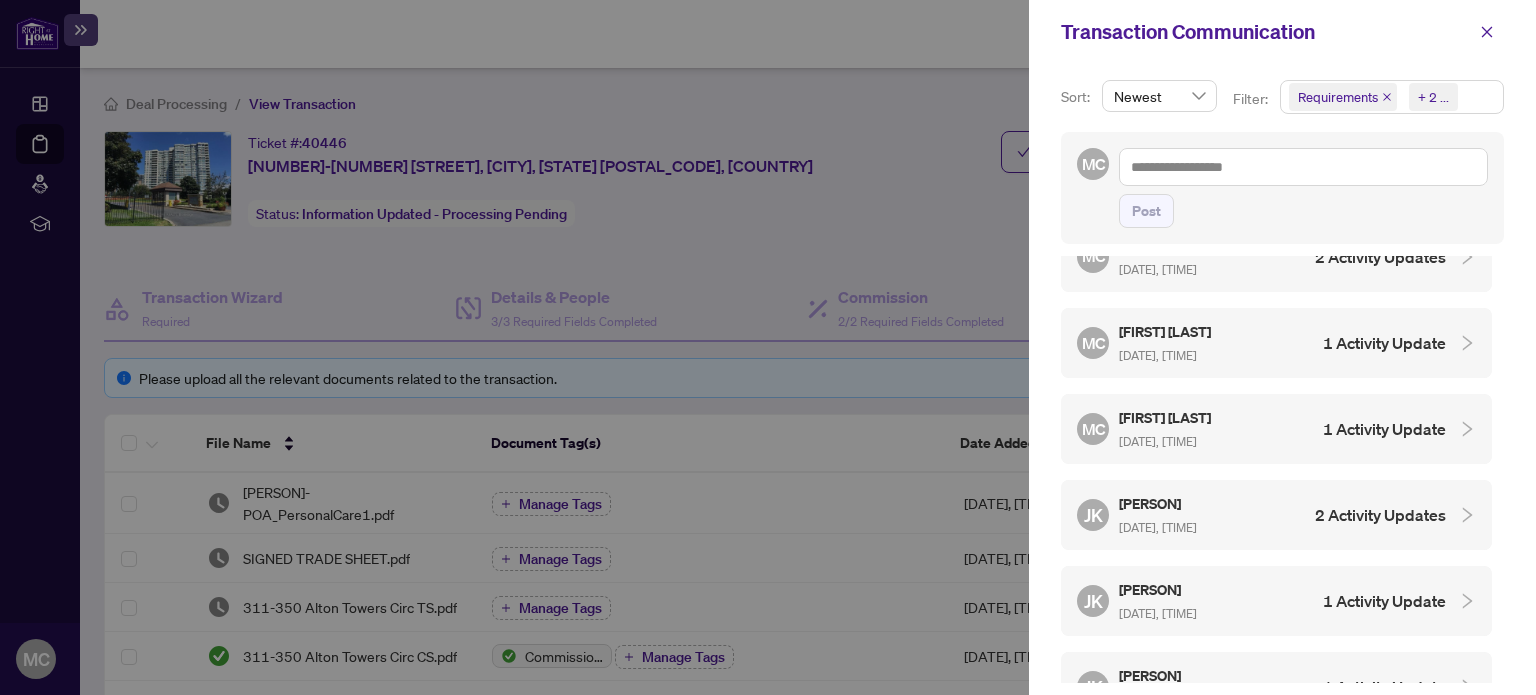 scroll, scrollTop: 0, scrollLeft: 0, axis: both 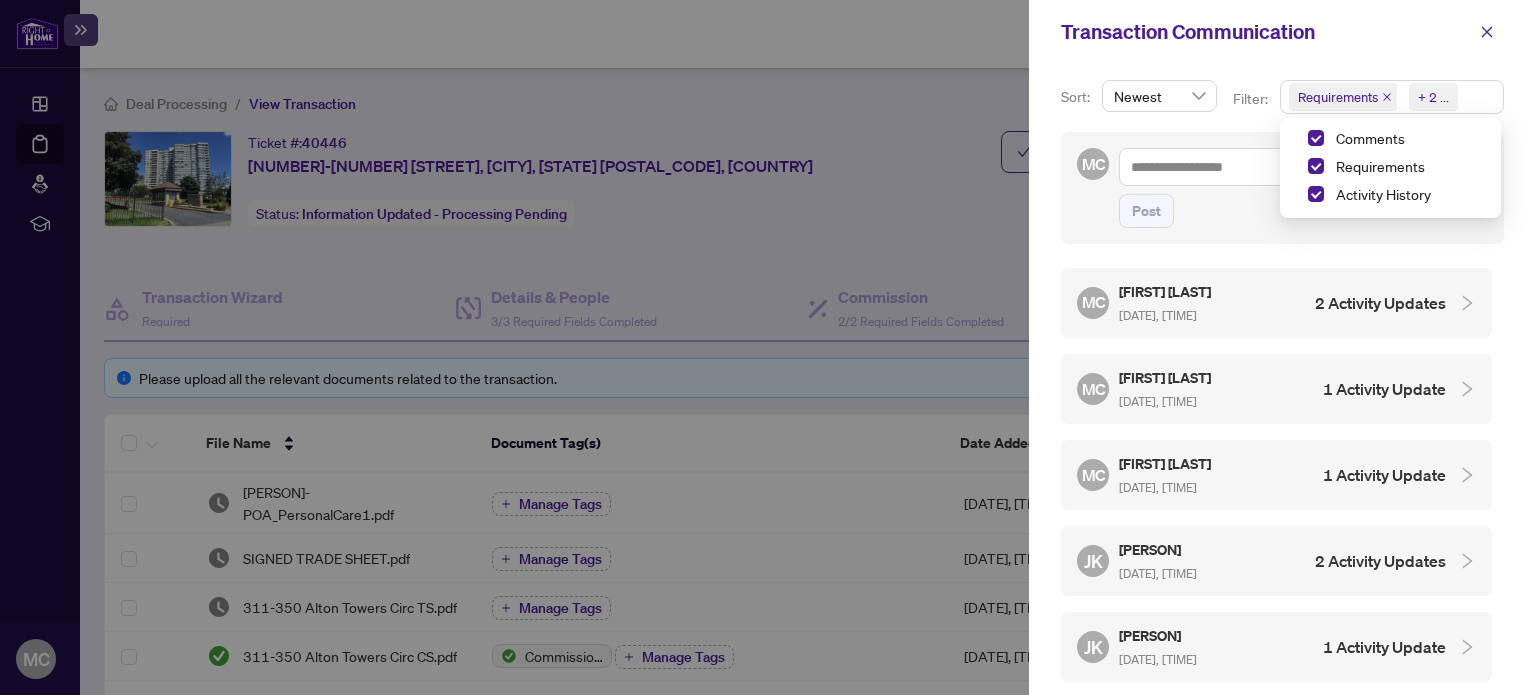 click on "Requirements Comments Activity History + 2 ..." at bounding box center [1392, 97] 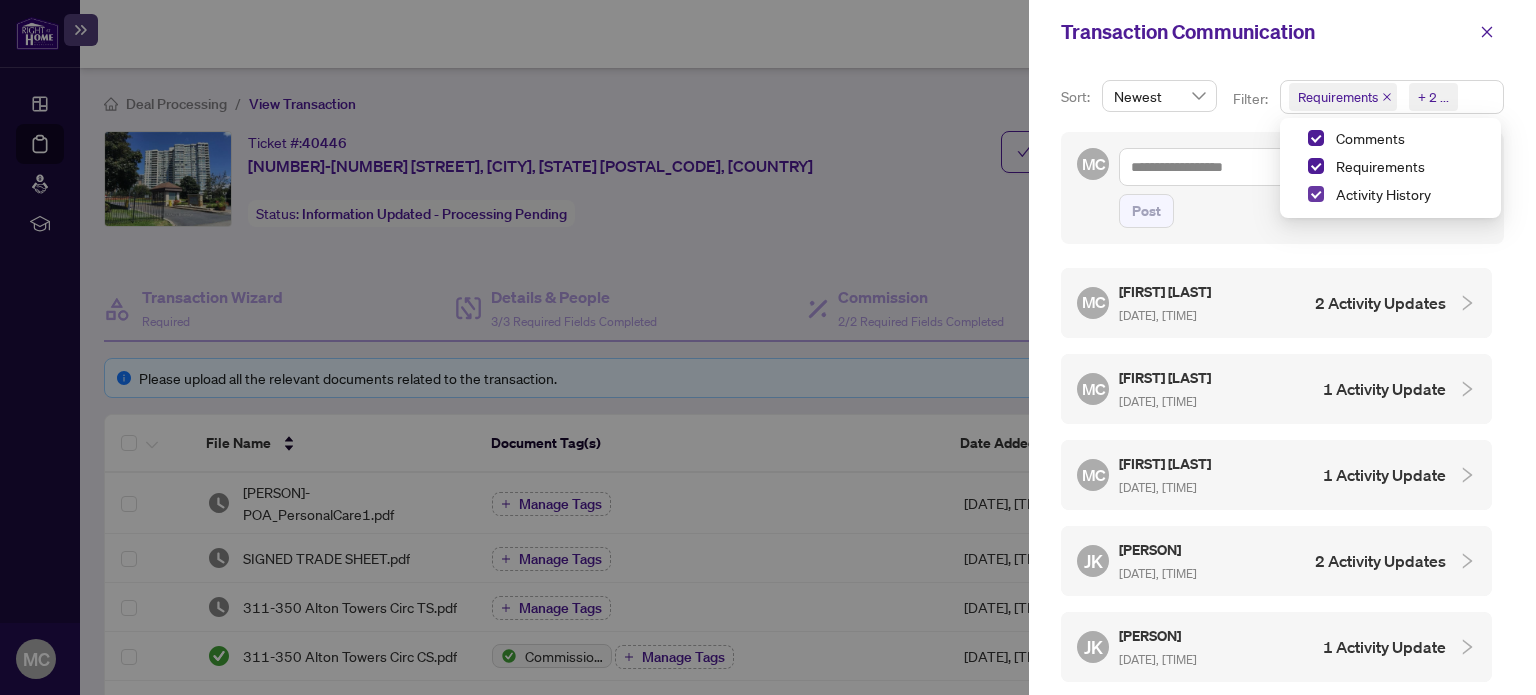 click at bounding box center (1316, 194) 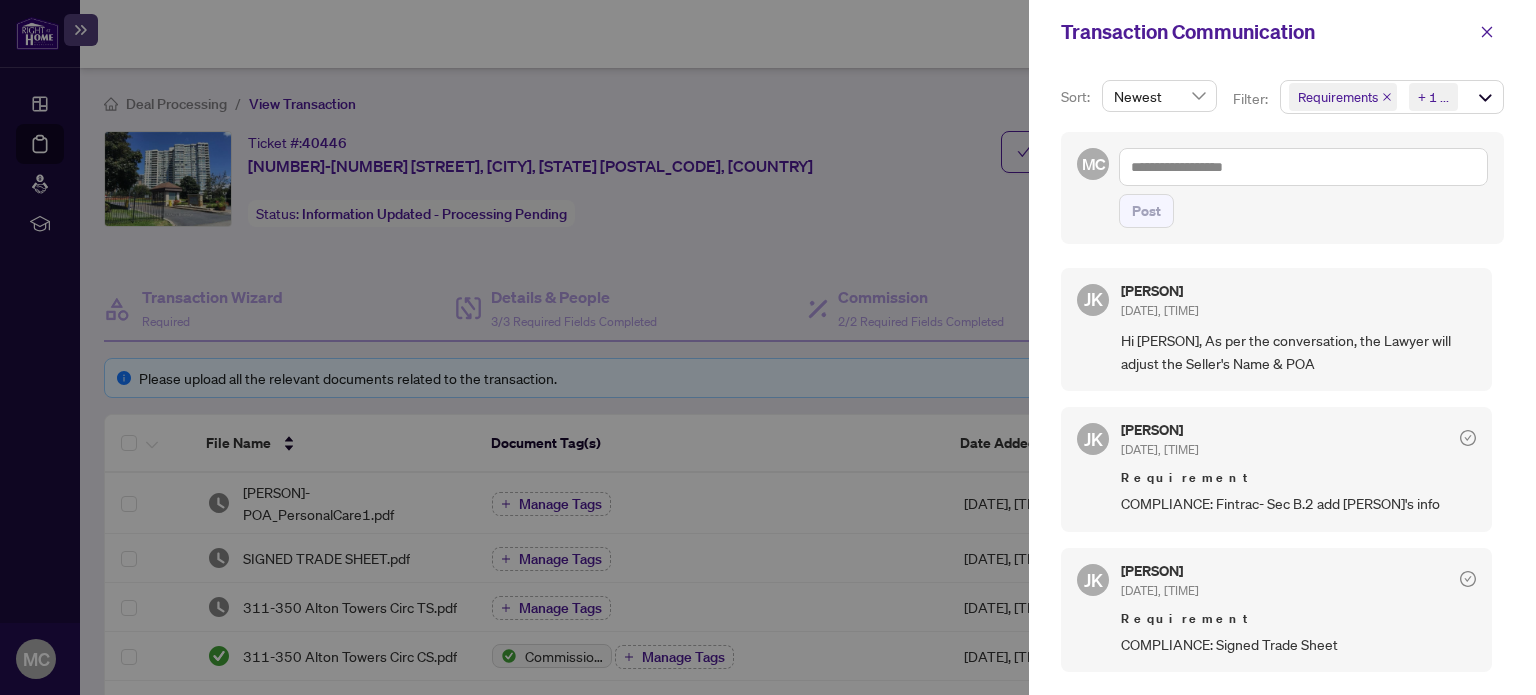 click at bounding box center (1468, 438) 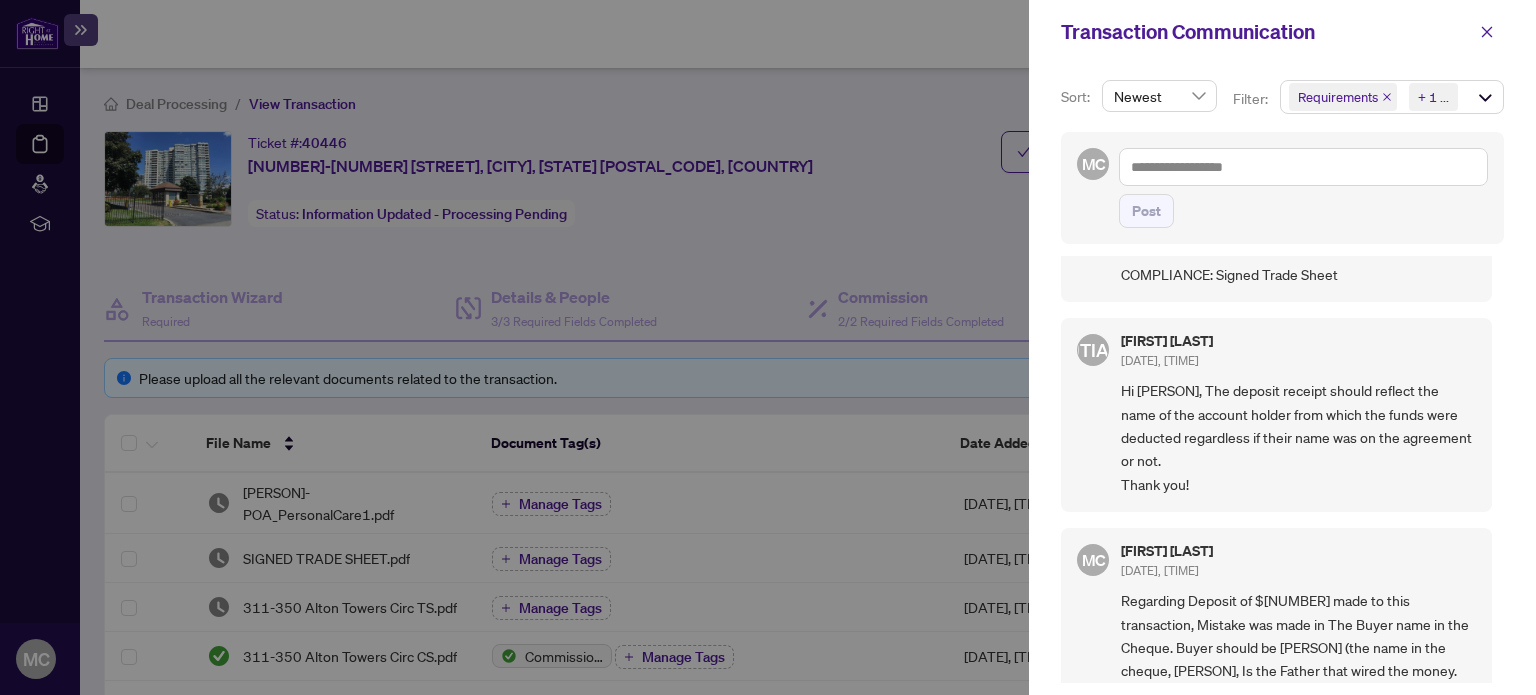 scroll, scrollTop: 400, scrollLeft: 0, axis: vertical 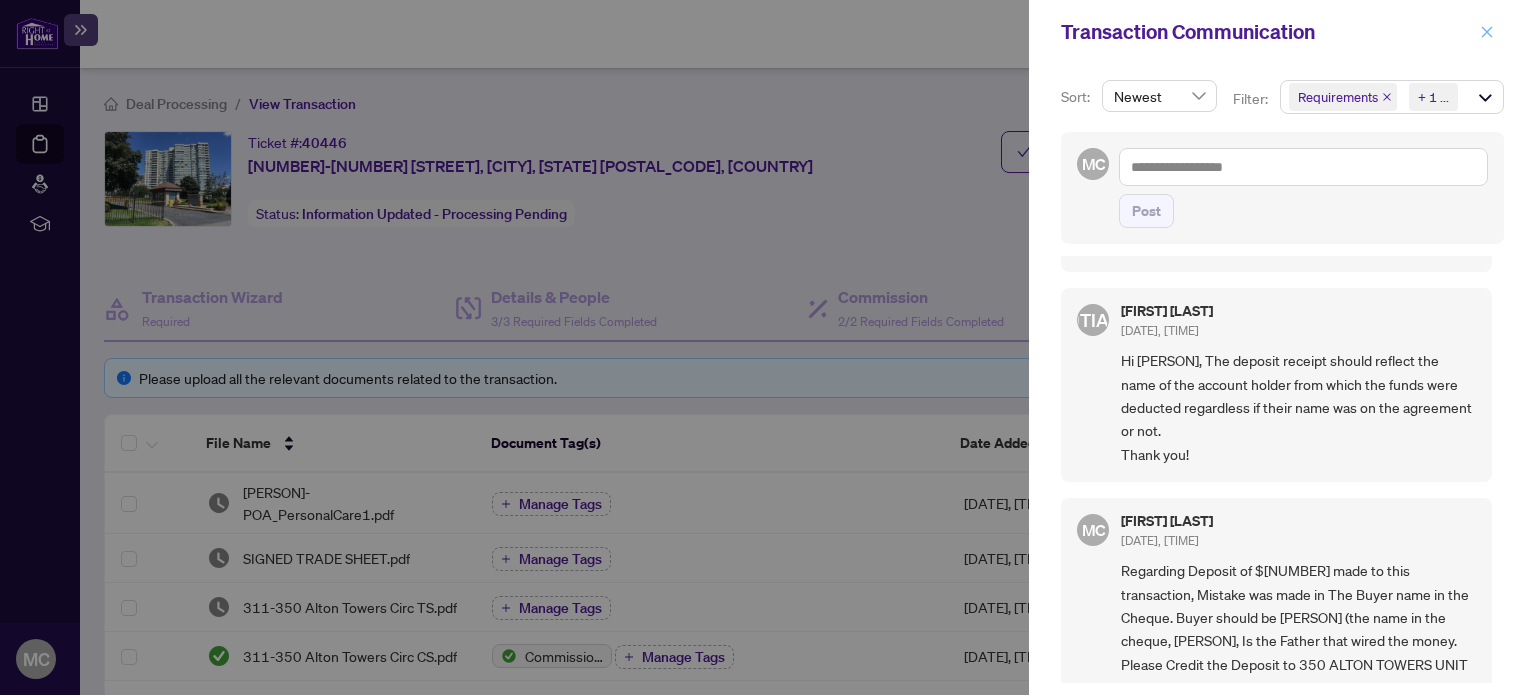 click at bounding box center (1487, 32) 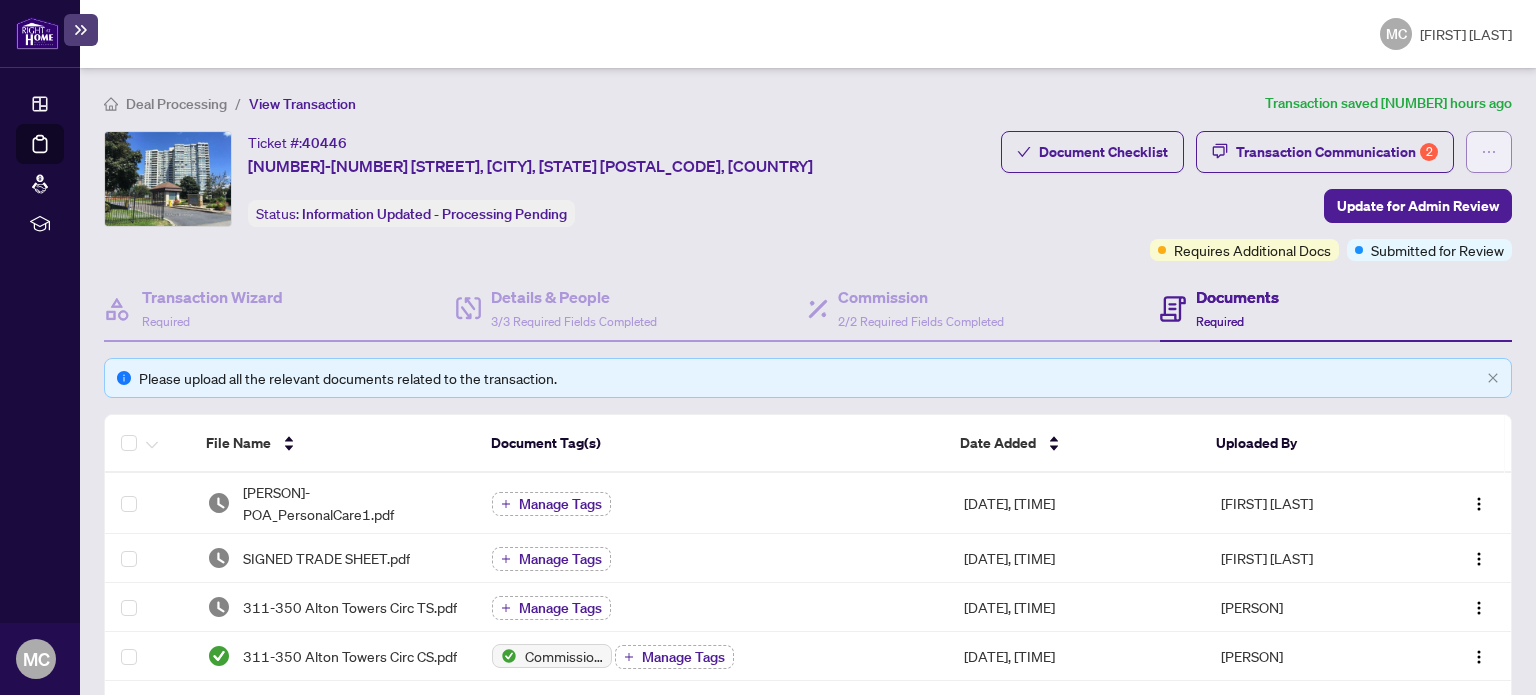 click at bounding box center [1489, 152] 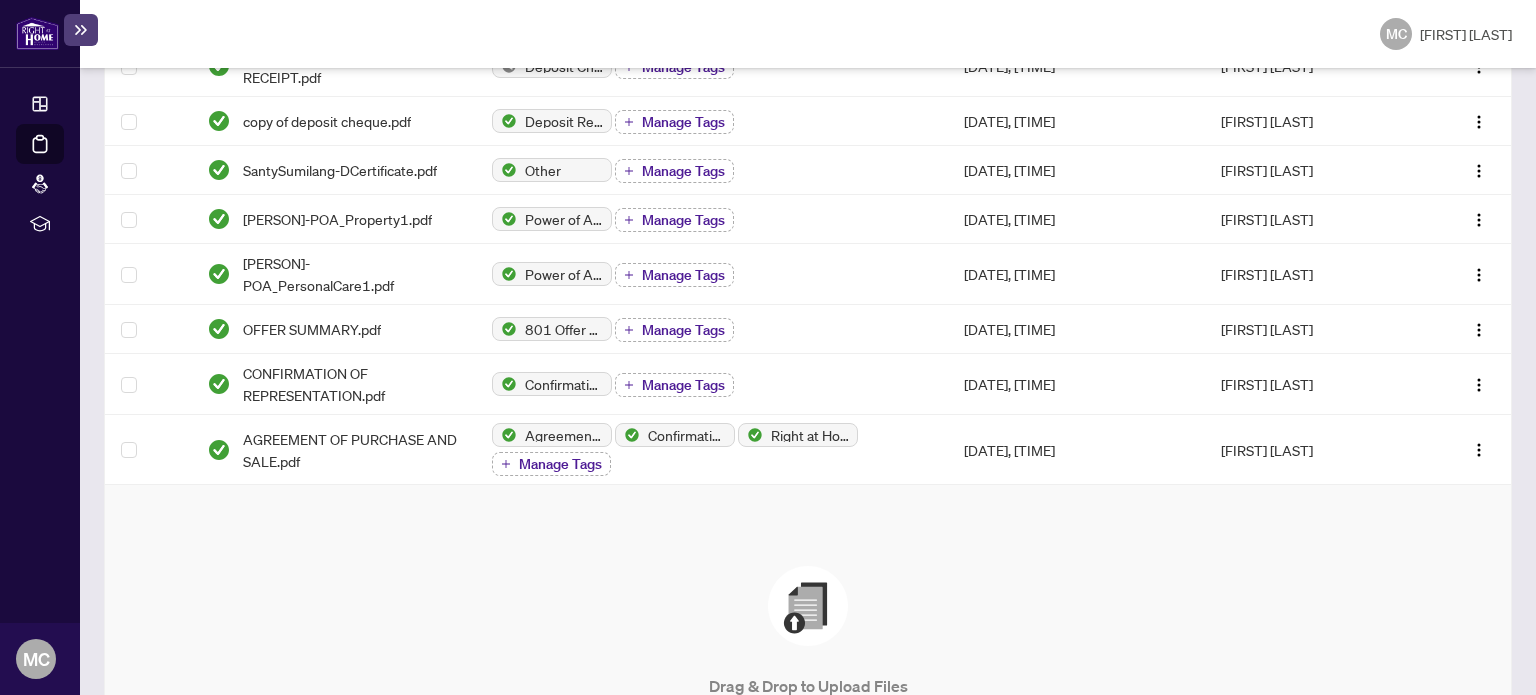 scroll, scrollTop: 1000, scrollLeft: 0, axis: vertical 